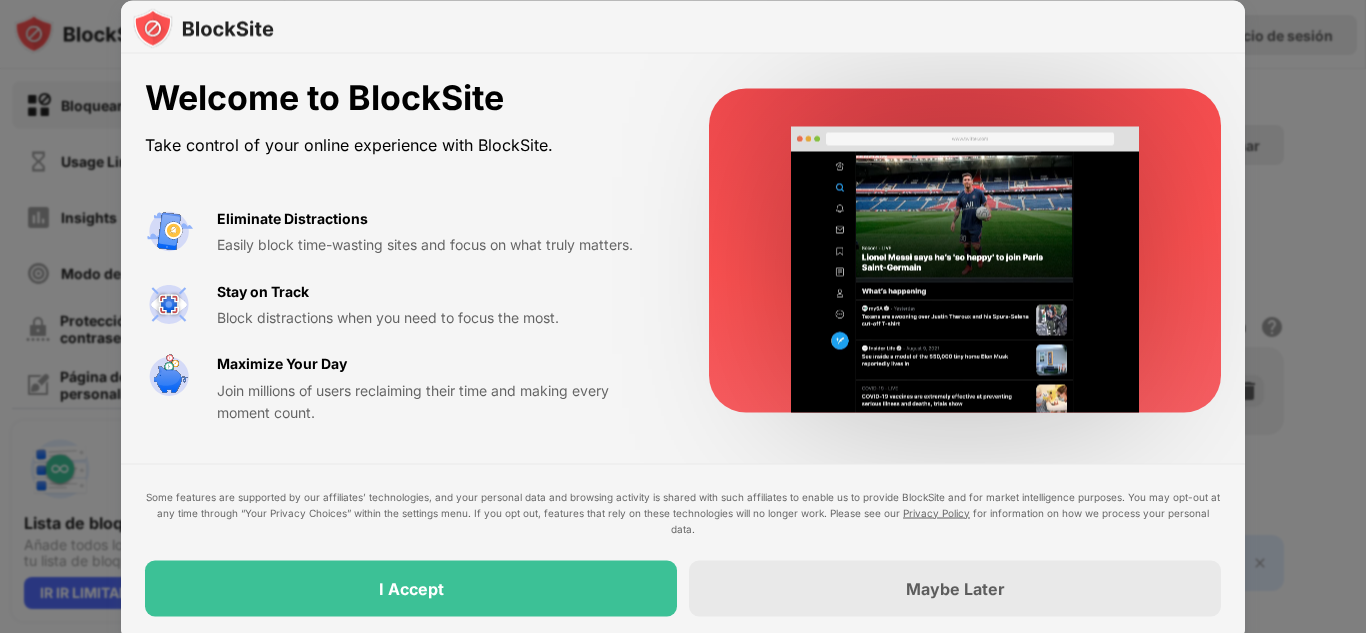 scroll, scrollTop: 0, scrollLeft: 0, axis: both 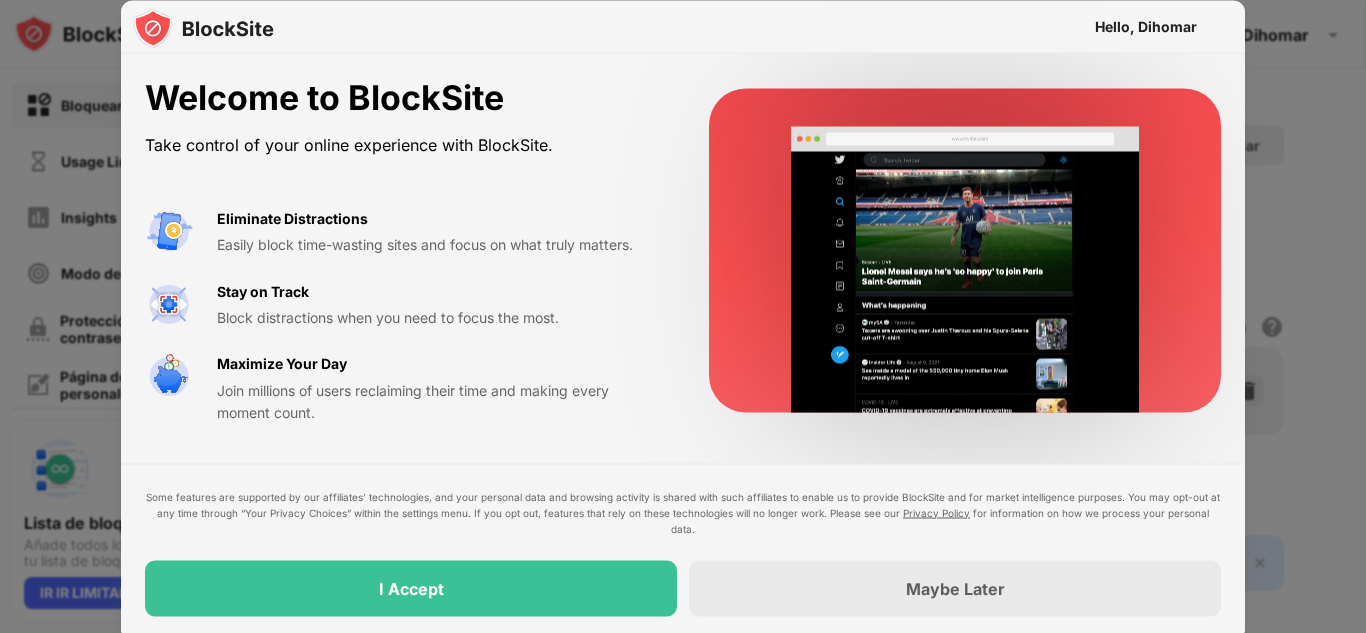 click at bounding box center (683, 316) 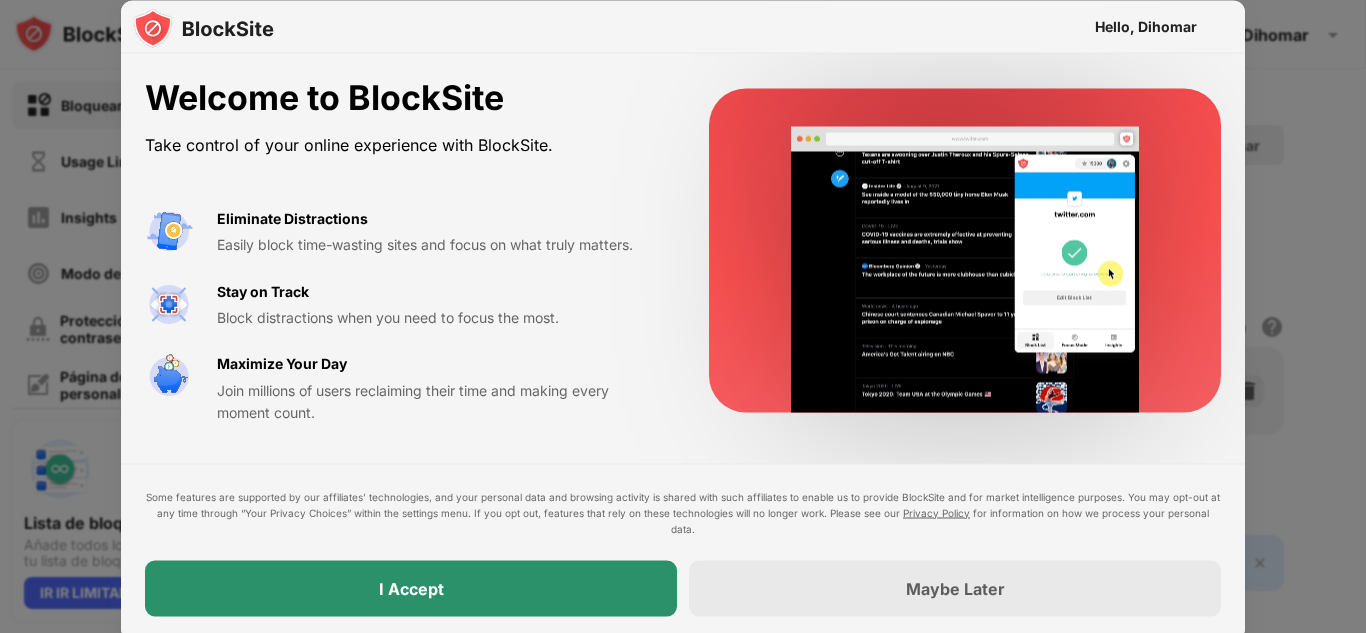 click on "I Accept" at bounding box center (411, 588) 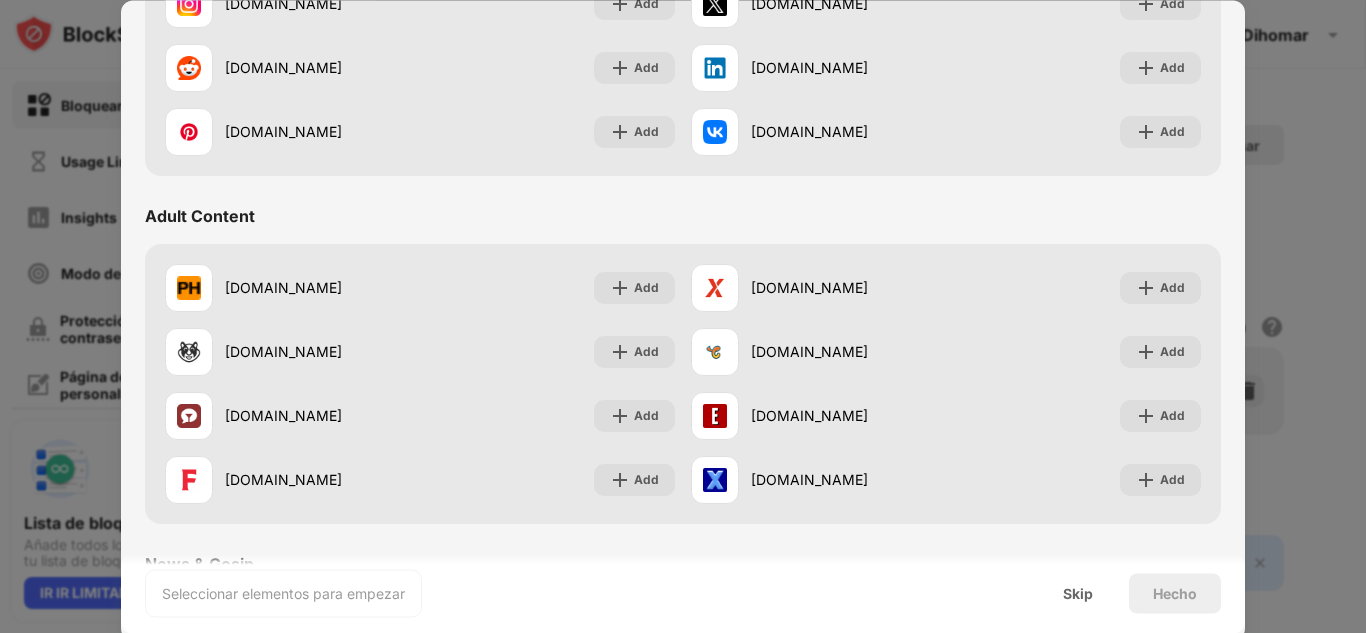 scroll, scrollTop: 760, scrollLeft: 0, axis: vertical 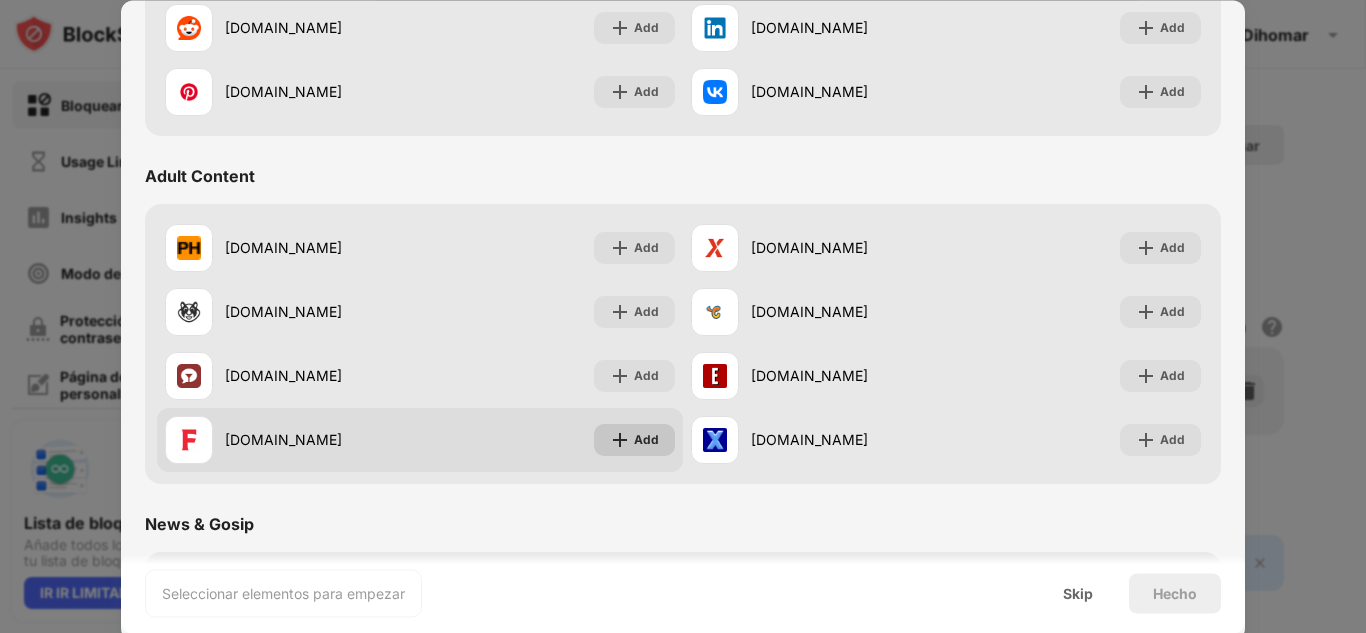 click on "Add" at bounding box center [634, 440] 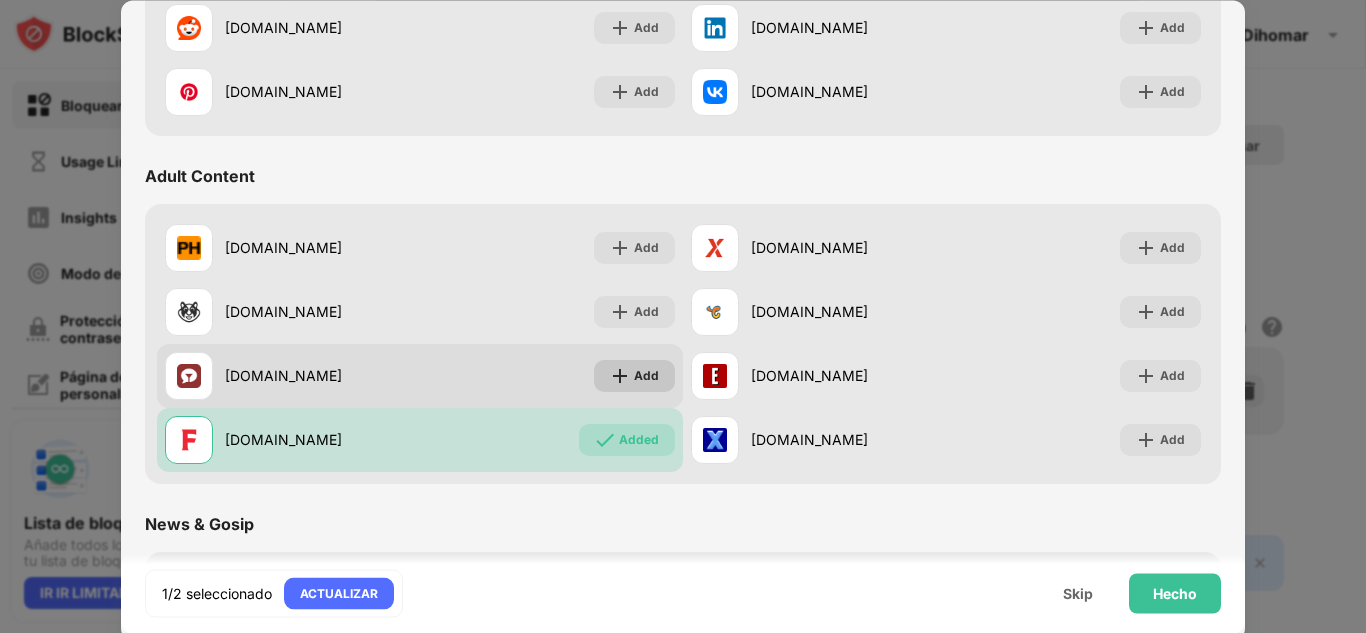 click on "Add" at bounding box center (646, 376) 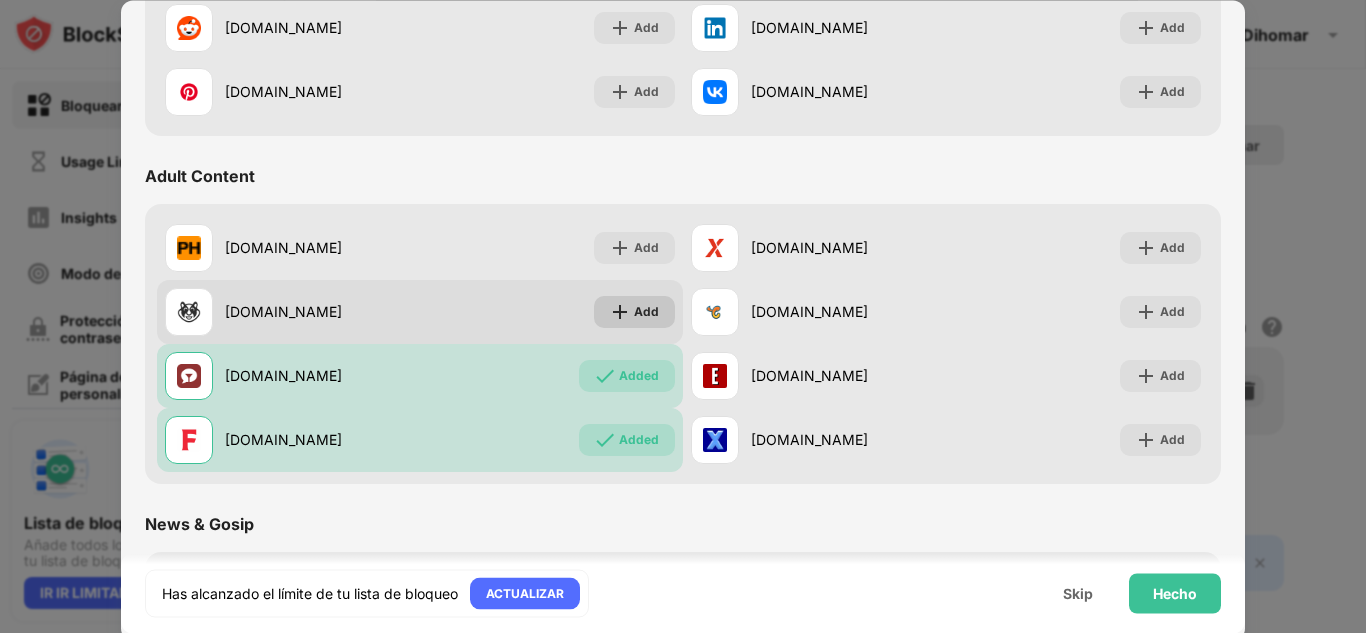 click on "Add" at bounding box center (634, 312) 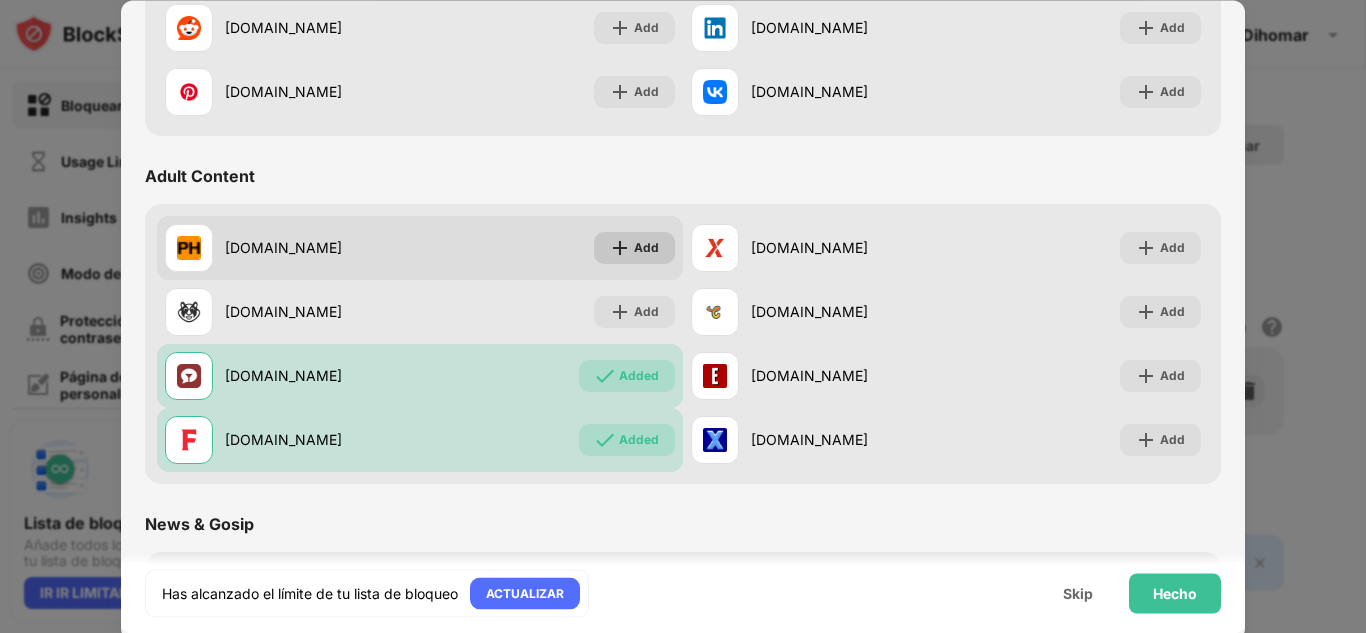 click on "Add" at bounding box center (634, 248) 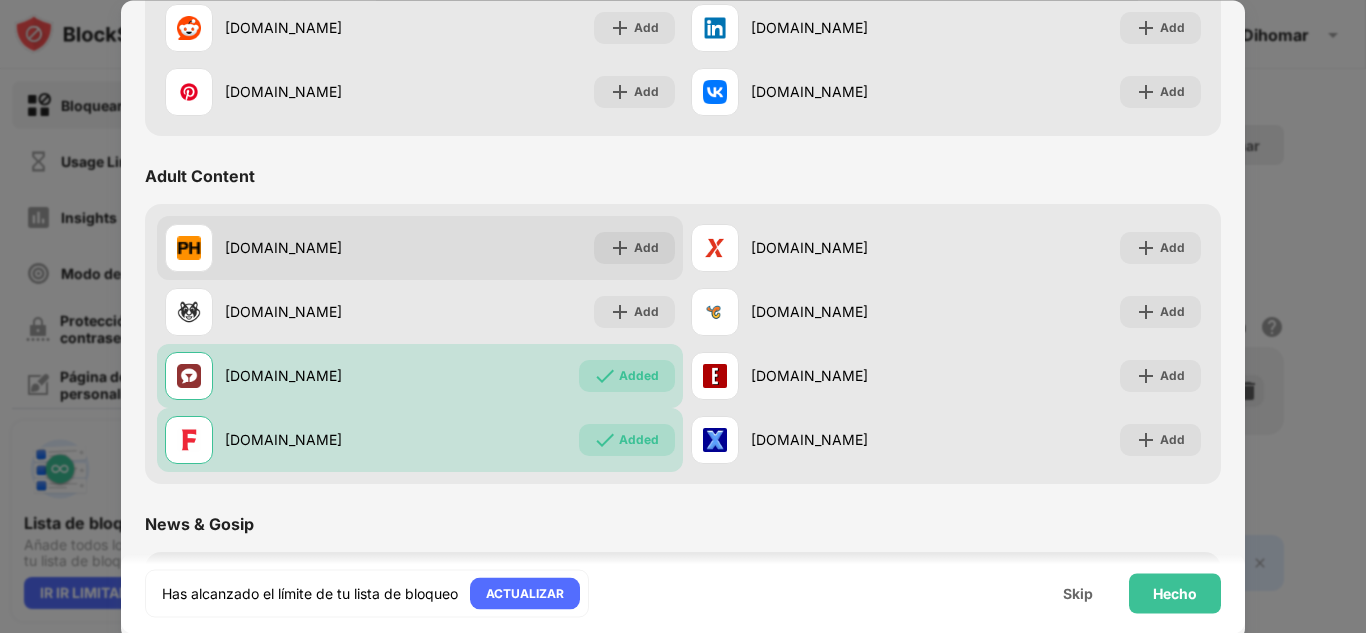 click at bounding box center (620, 248) 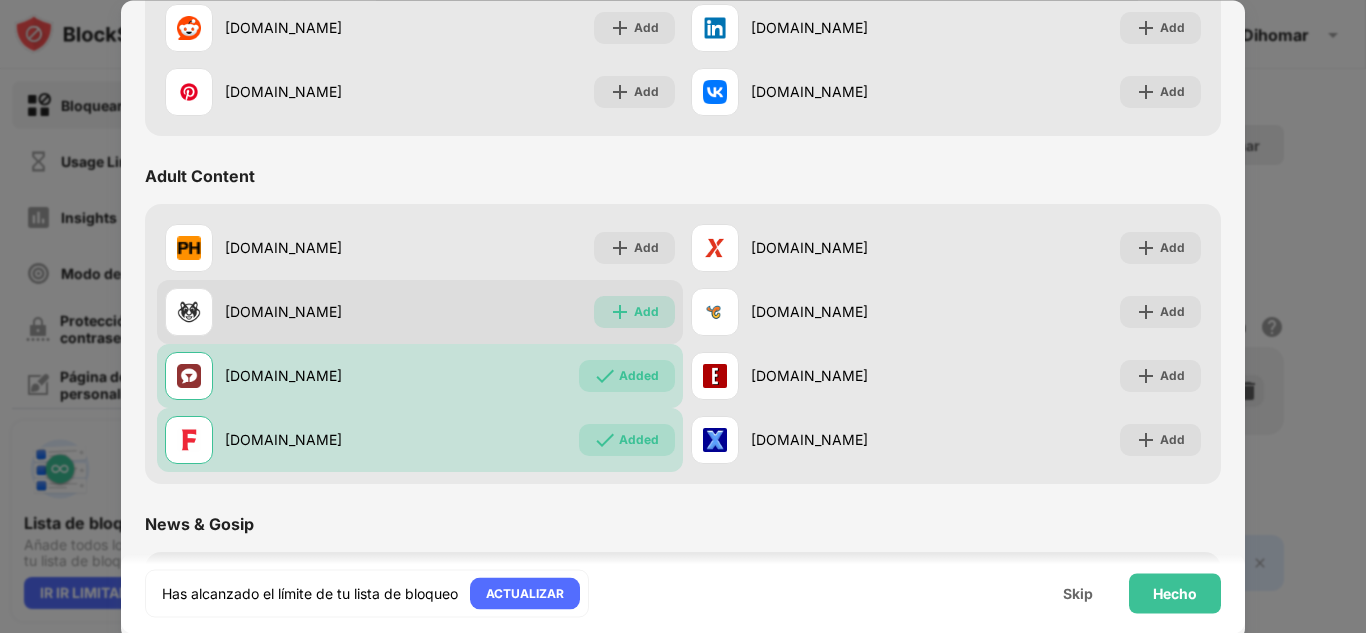 click at bounding box center (620, 312) 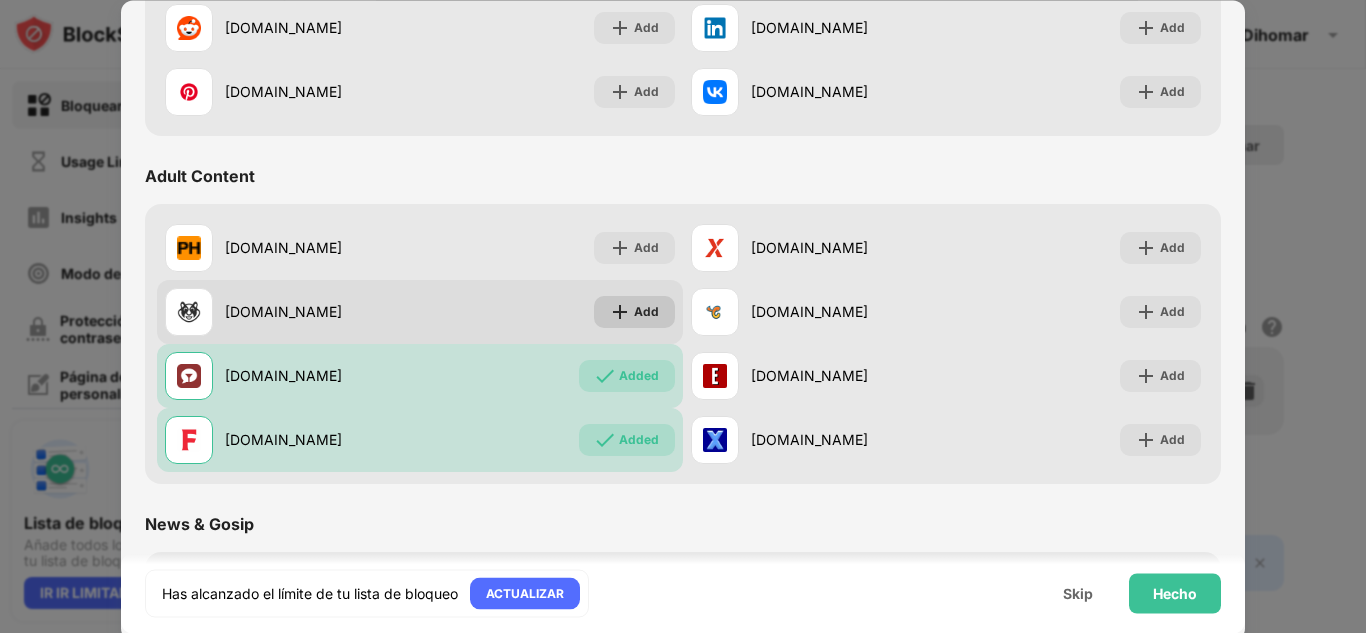 click on "Add" at bounding box center (646, 312) 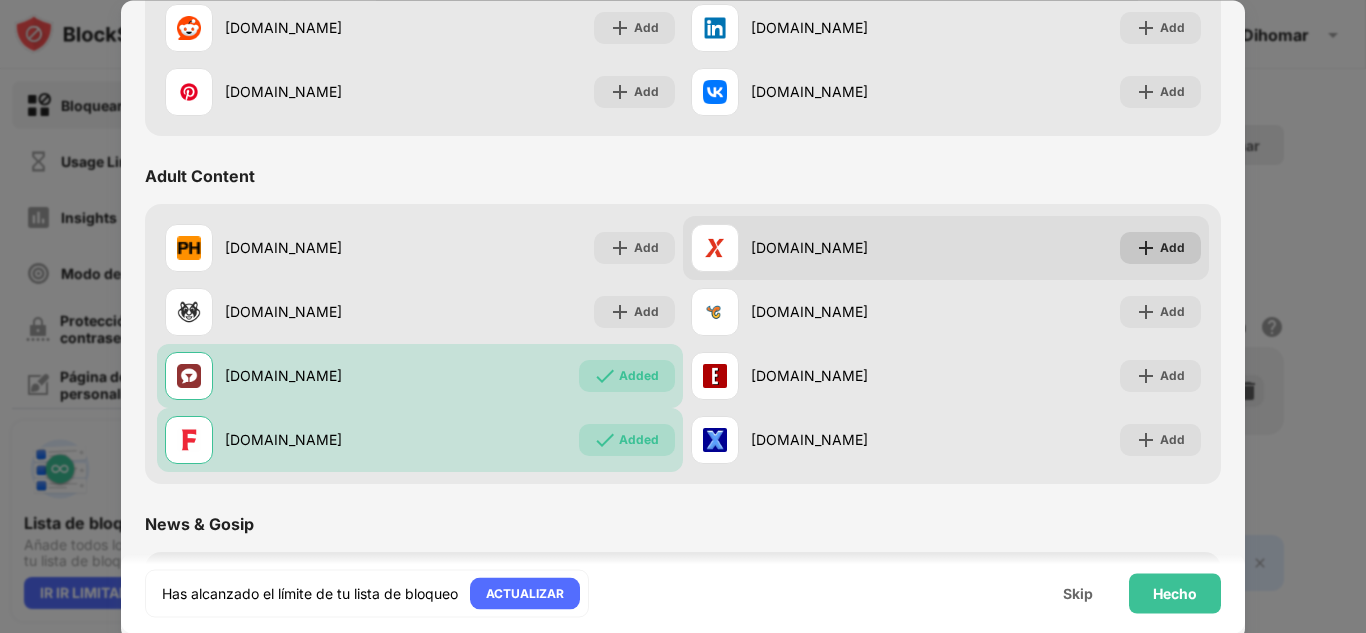 click at bounding box center (1146, 248) 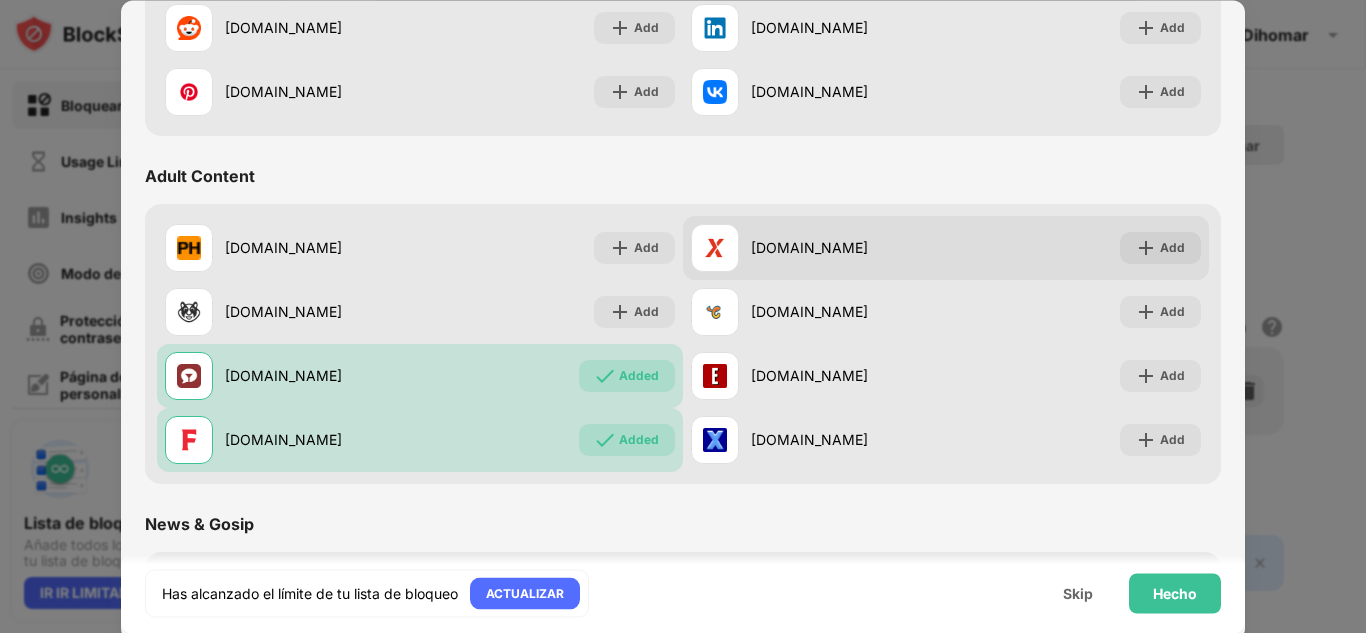 click at bounding box center (1146, 248) 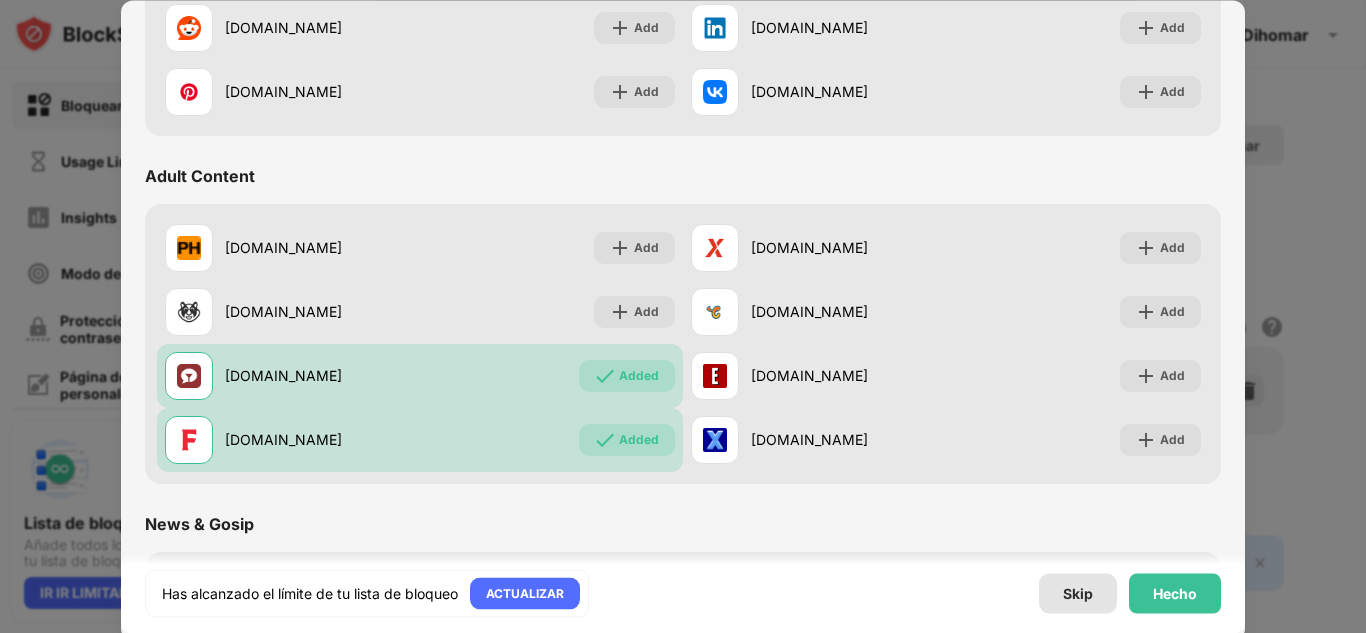 click on "Skip" at bounding box center (1078, 593) 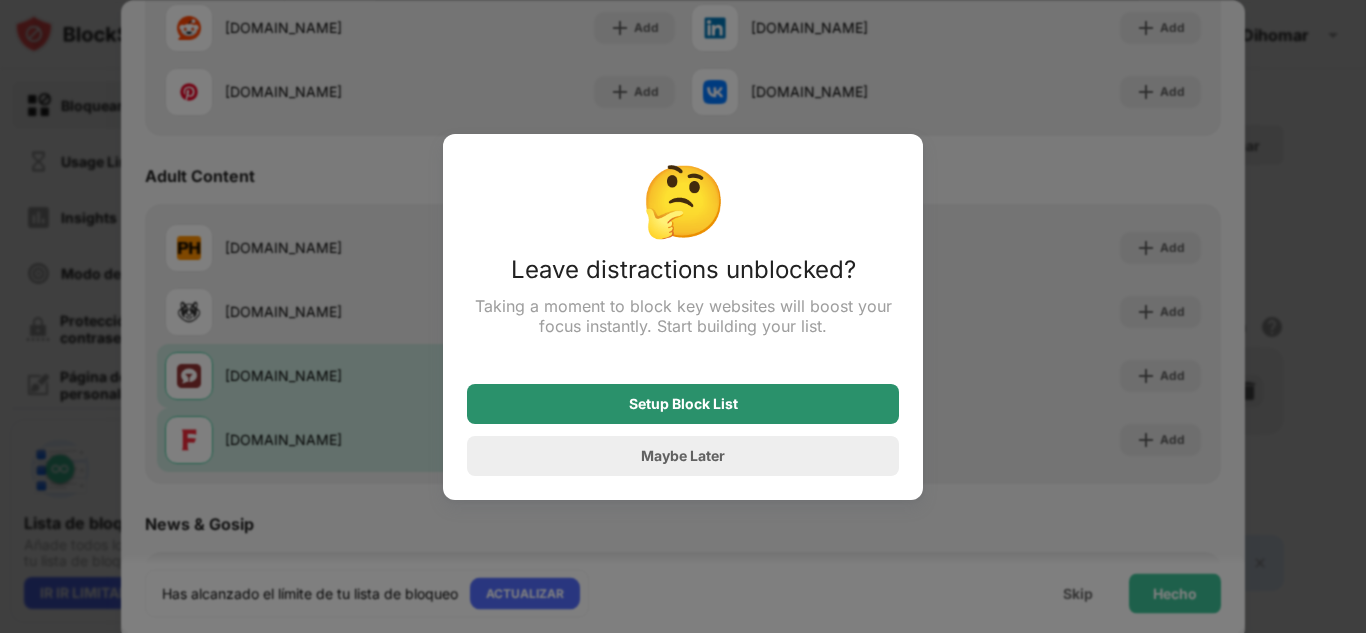 click on "Setup Block List" at bounding box center [683, 404] 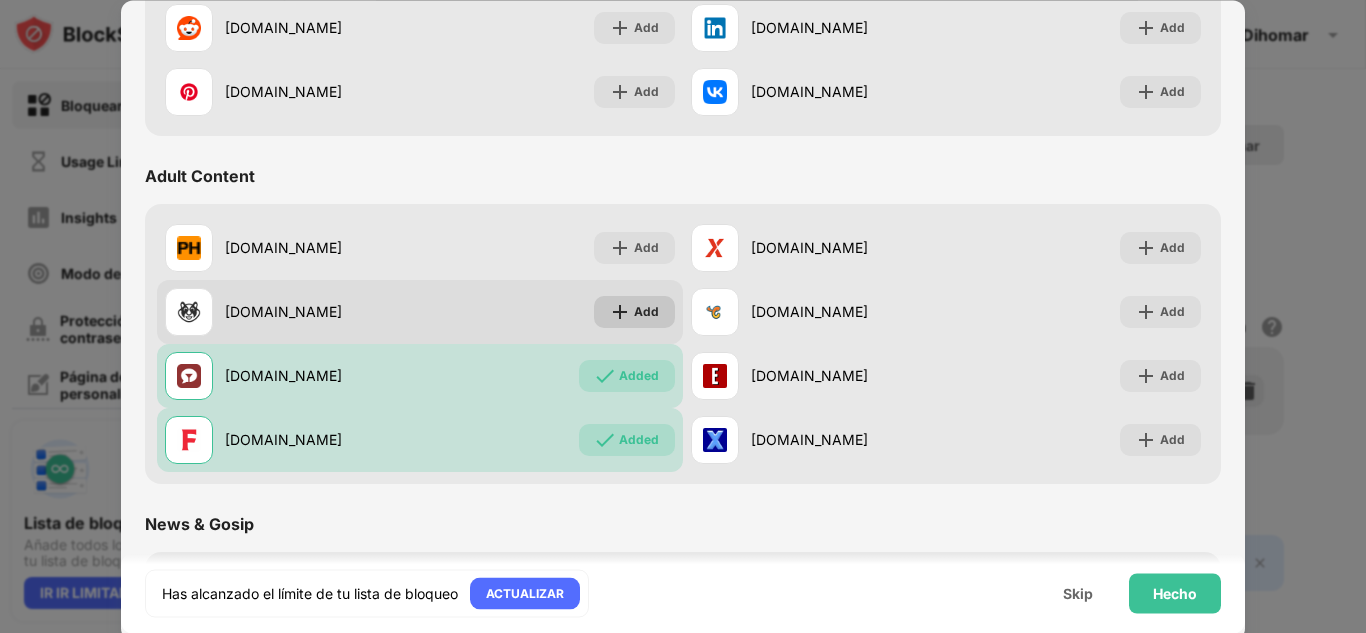 click on "Add" at bounding box center [646, 312] 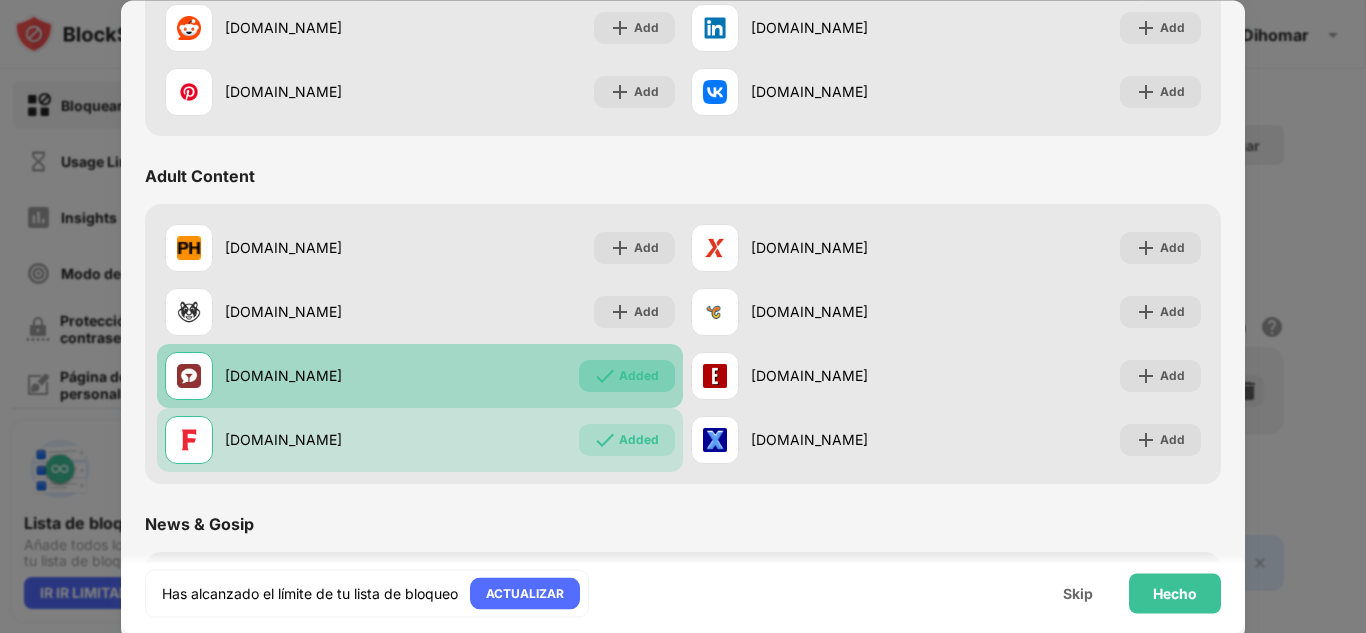 click on "Added" at bounding box center [627, 376] 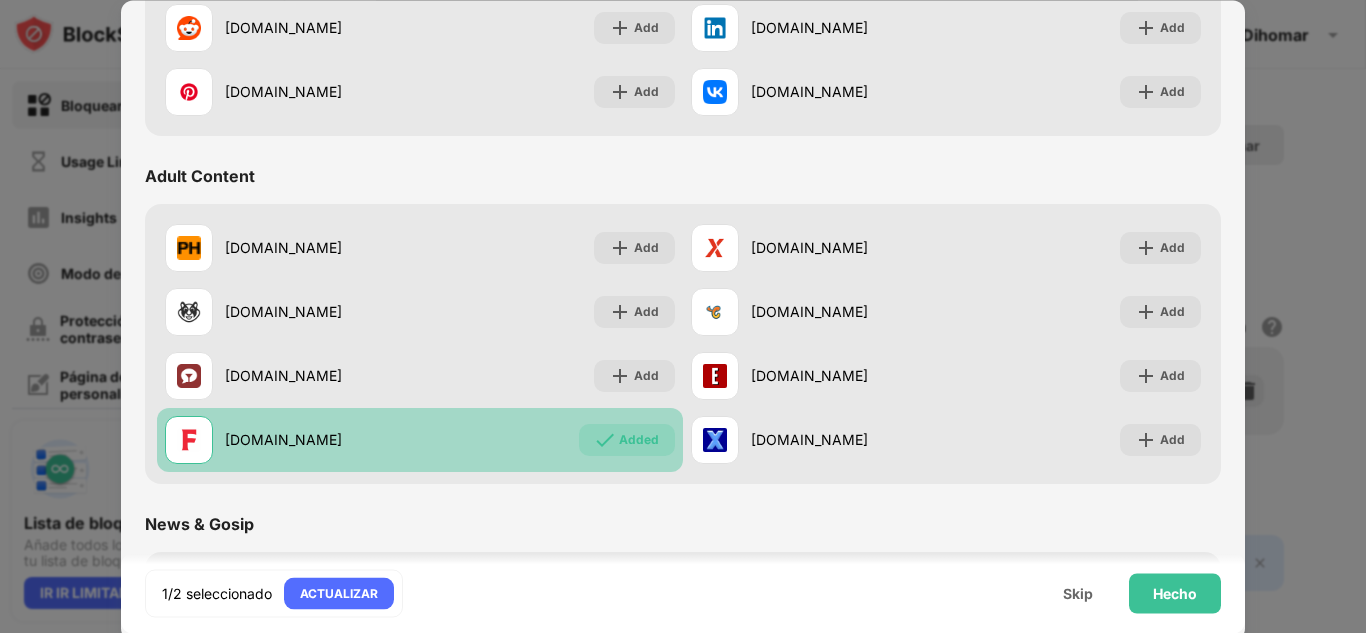 click on "dmm.co.jp Added" at bounding box center (420, 440) 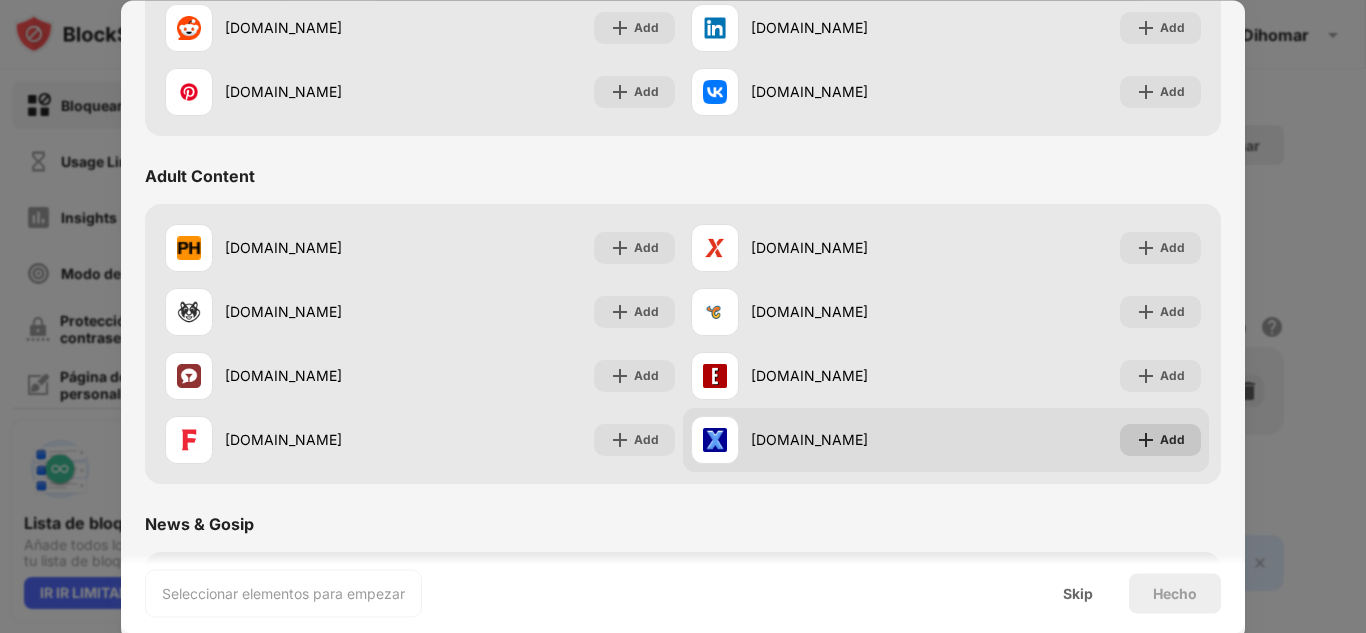 click on "Add" at bounding box center (1160, 440) 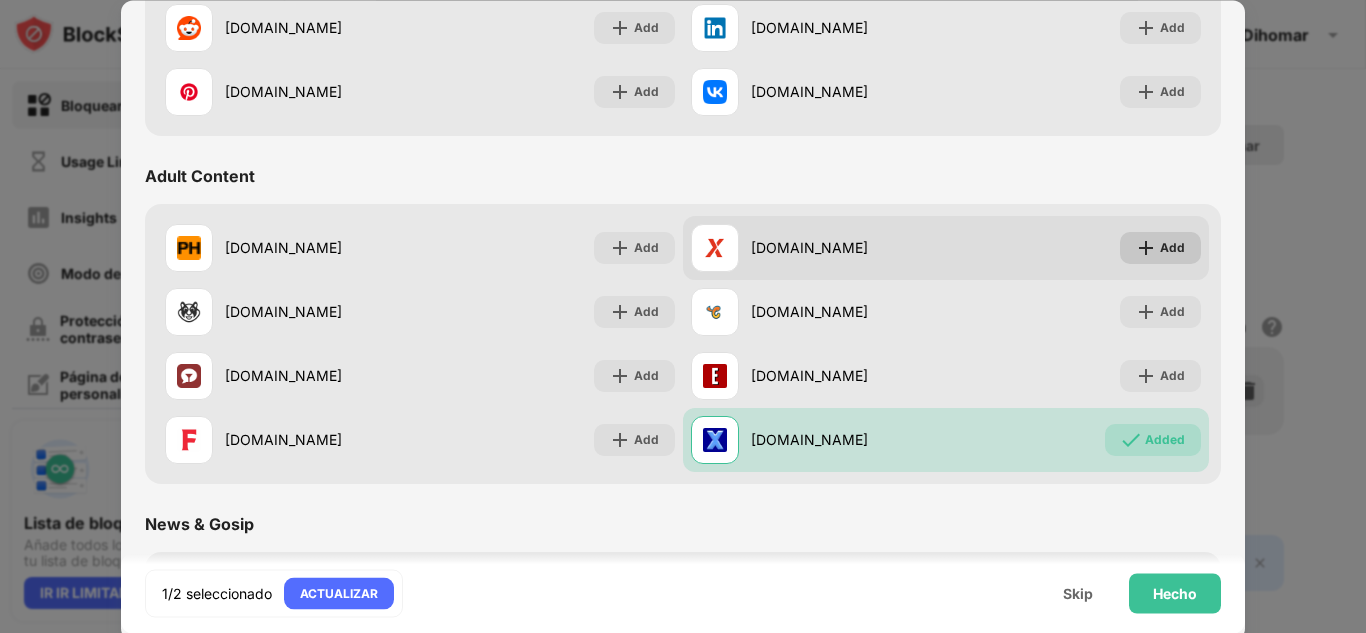 click on "Add" at bounding box center [1160, 248] 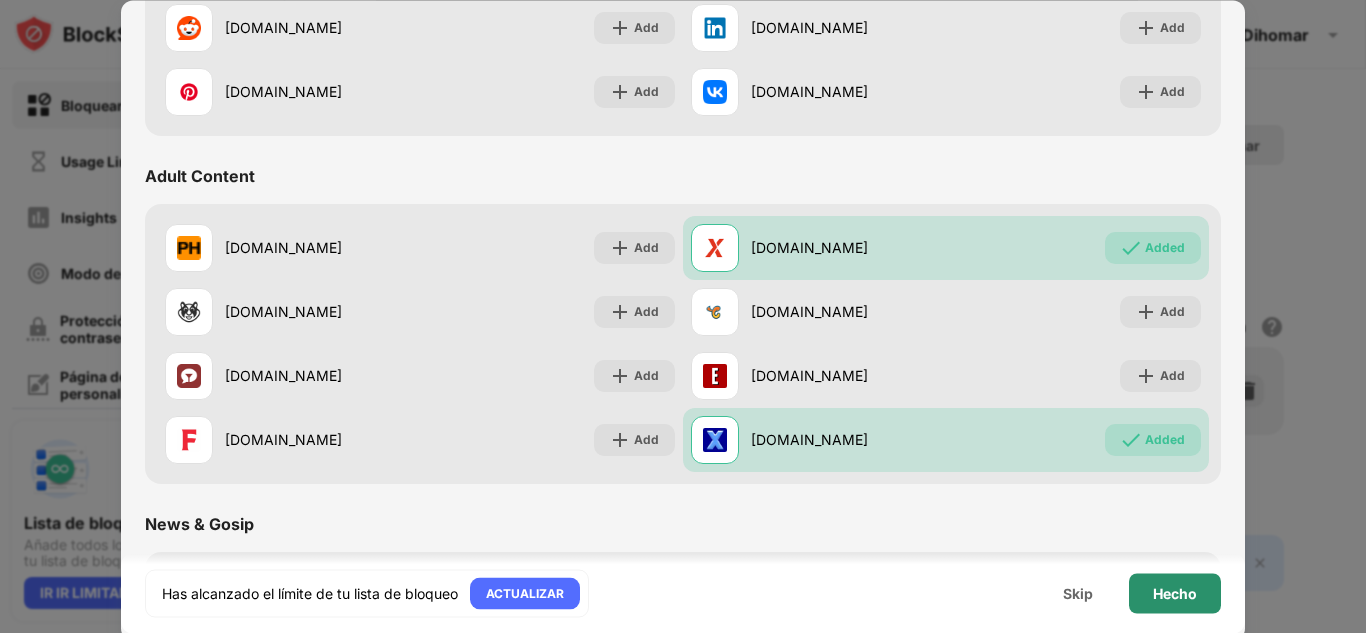 click on "Hecho" at bounding box center [1175, 593] 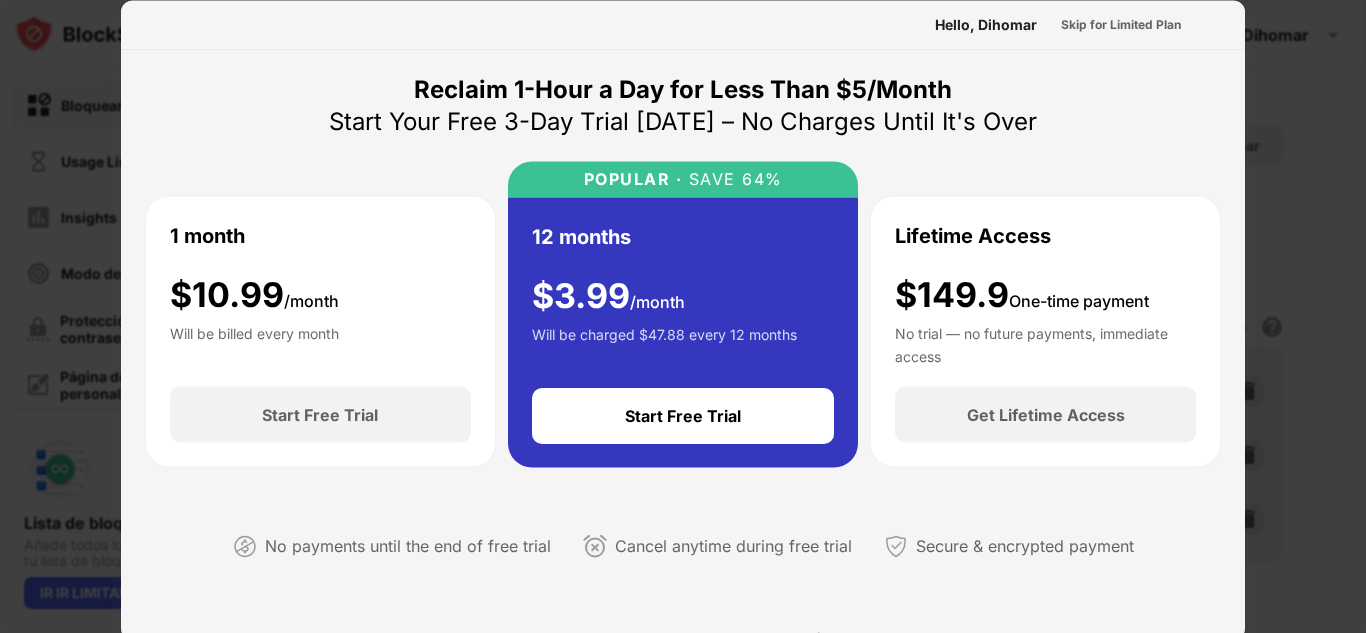 click at bounding box center [683, 316] 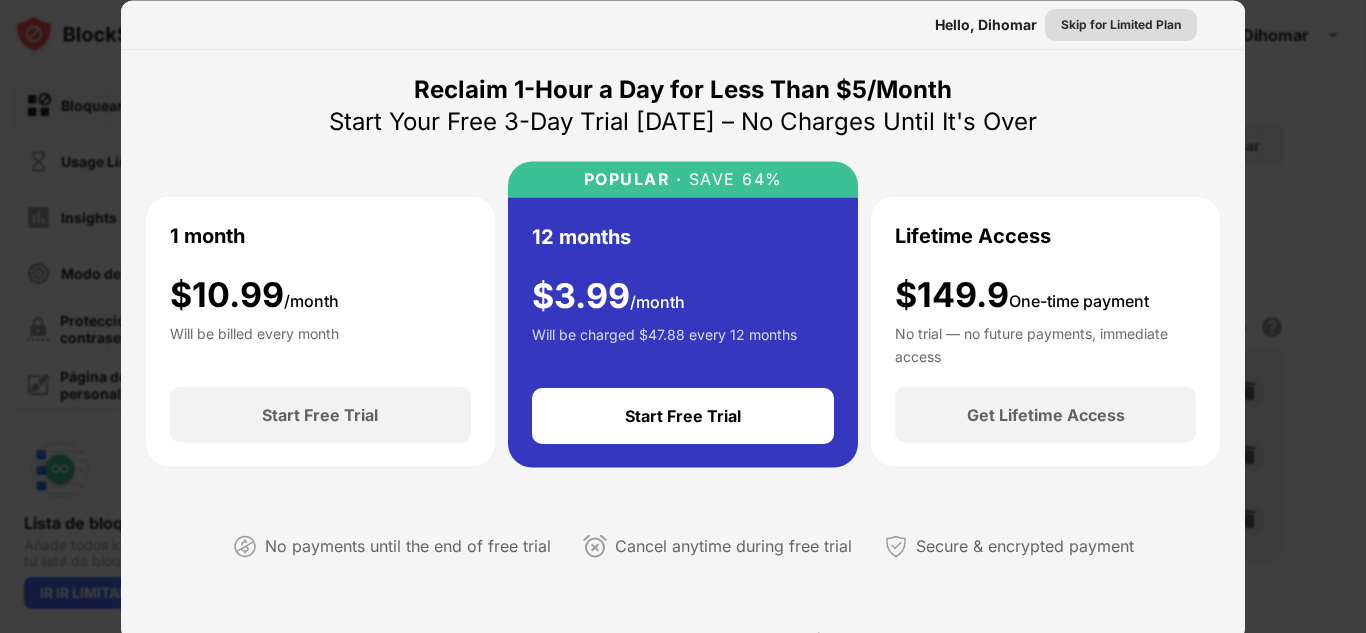 click on "Skip for Limited Plan" at bounding box center (1121, 24) 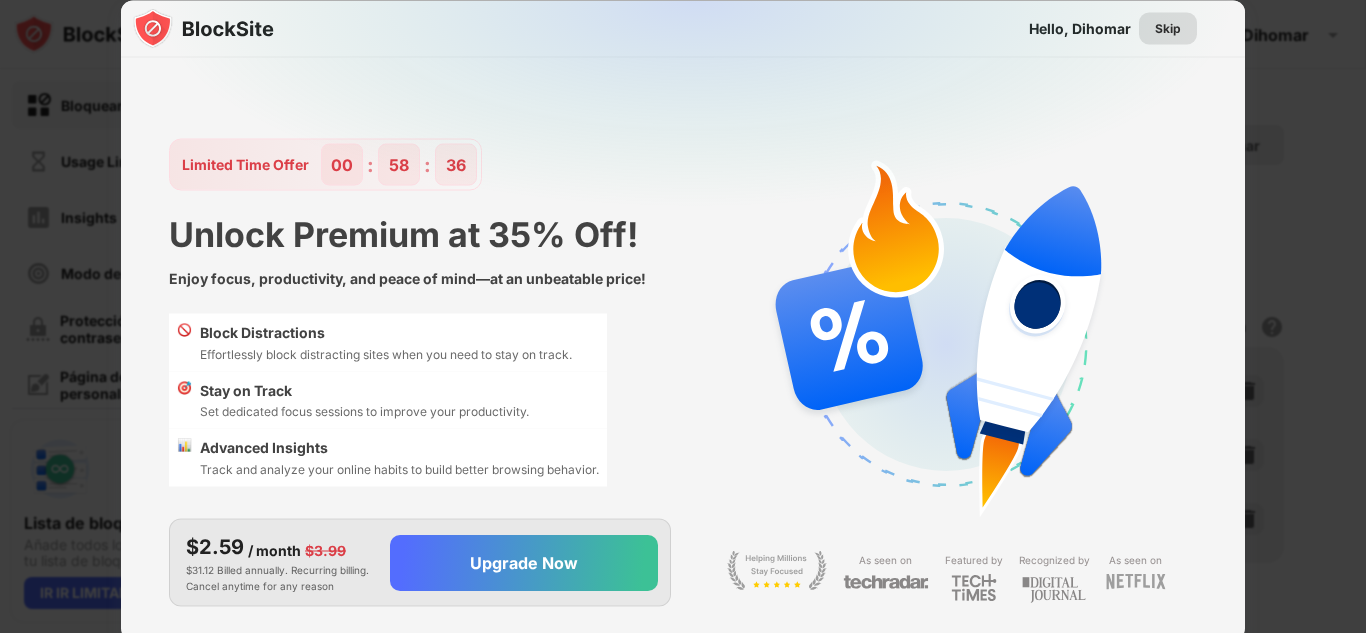 click on "Skip" at bounding box center [1168, 28] 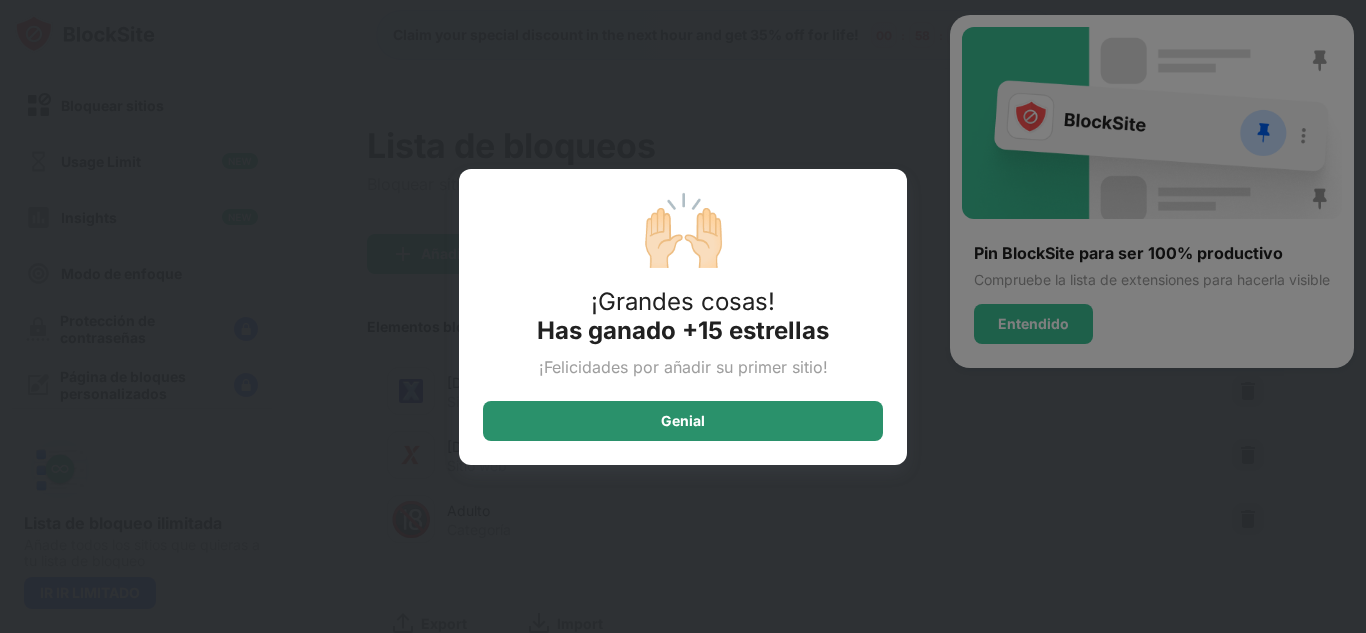click on "Genial" at bounding box center [683, 421] 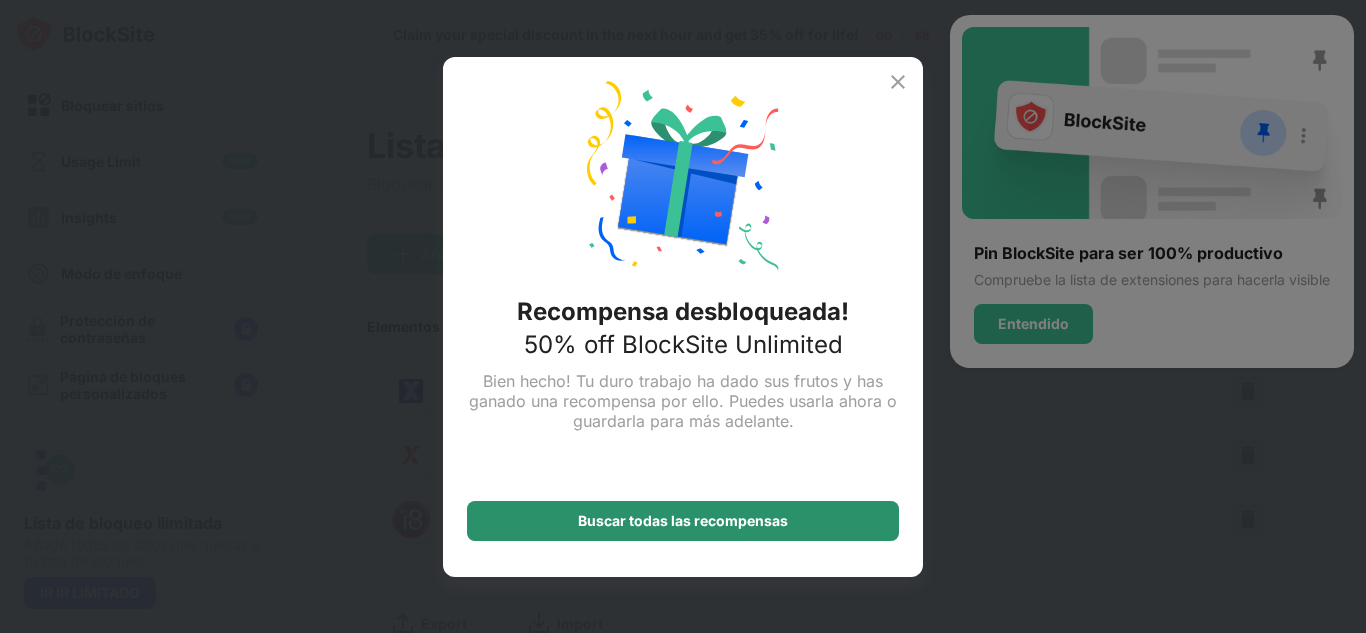 click on "Buscar todas las recompensas" at bounding box center [683, 521] 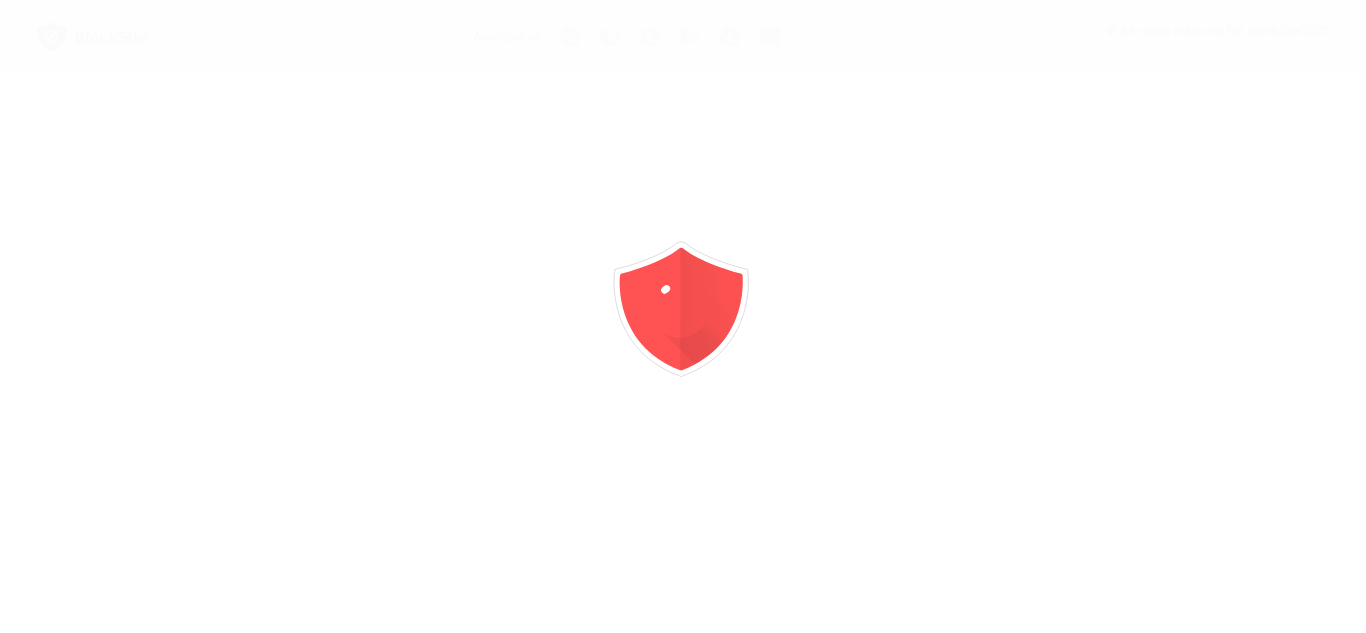 scroll, scrollTop: 0, scrollLeft: 0, axis: both 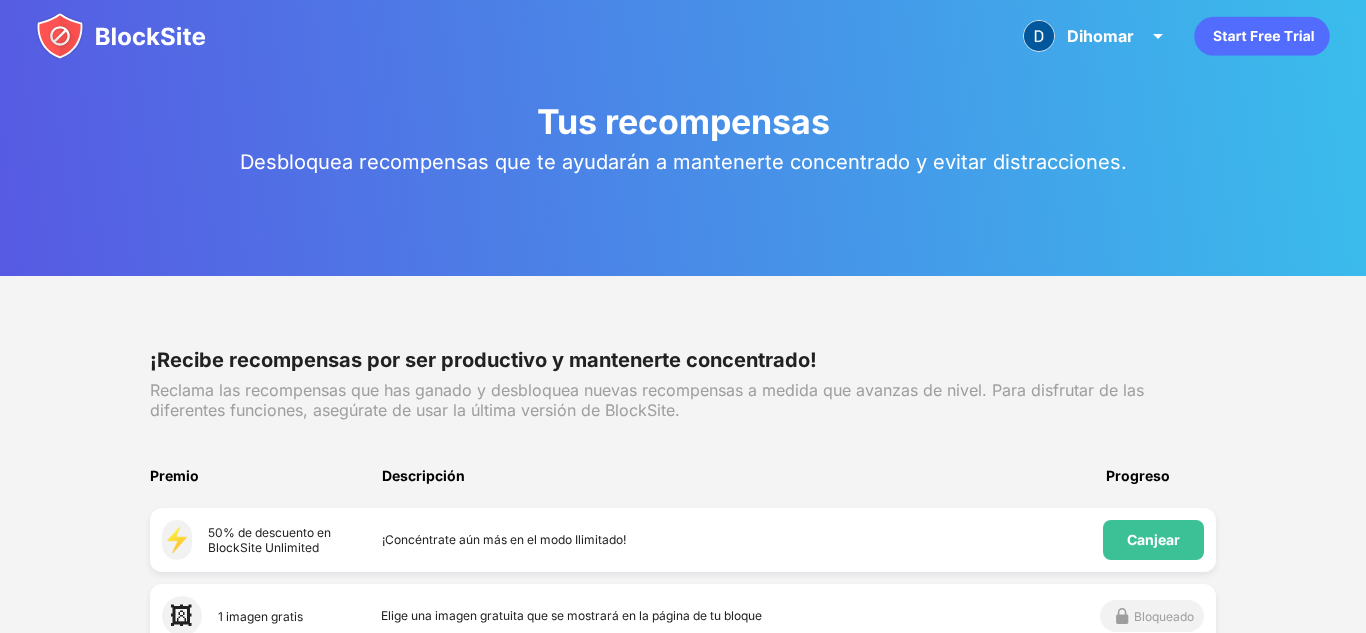 click on "Tus recompensas Desbloquea recompensas que te ayudarán a mantenerte concentrado y evitar distracciones." at bounding box center (683, 138) 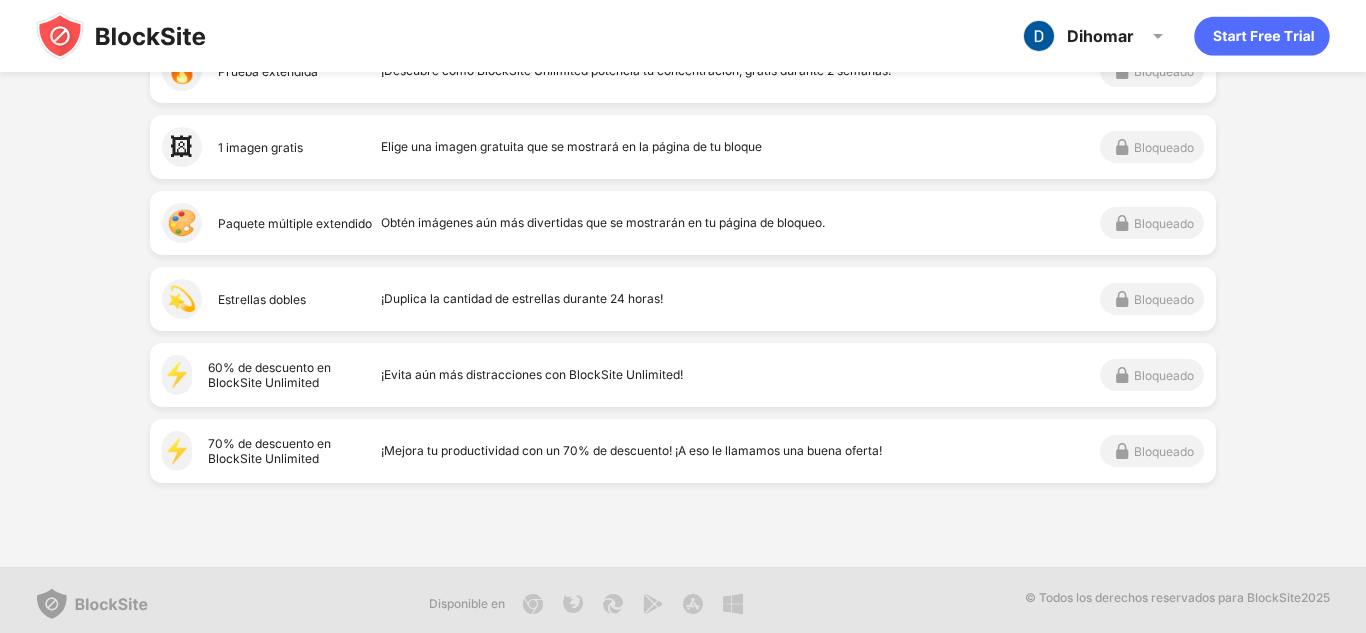 scroll, scrollTop: 1084, scrollLeft: 0, axis: vertical 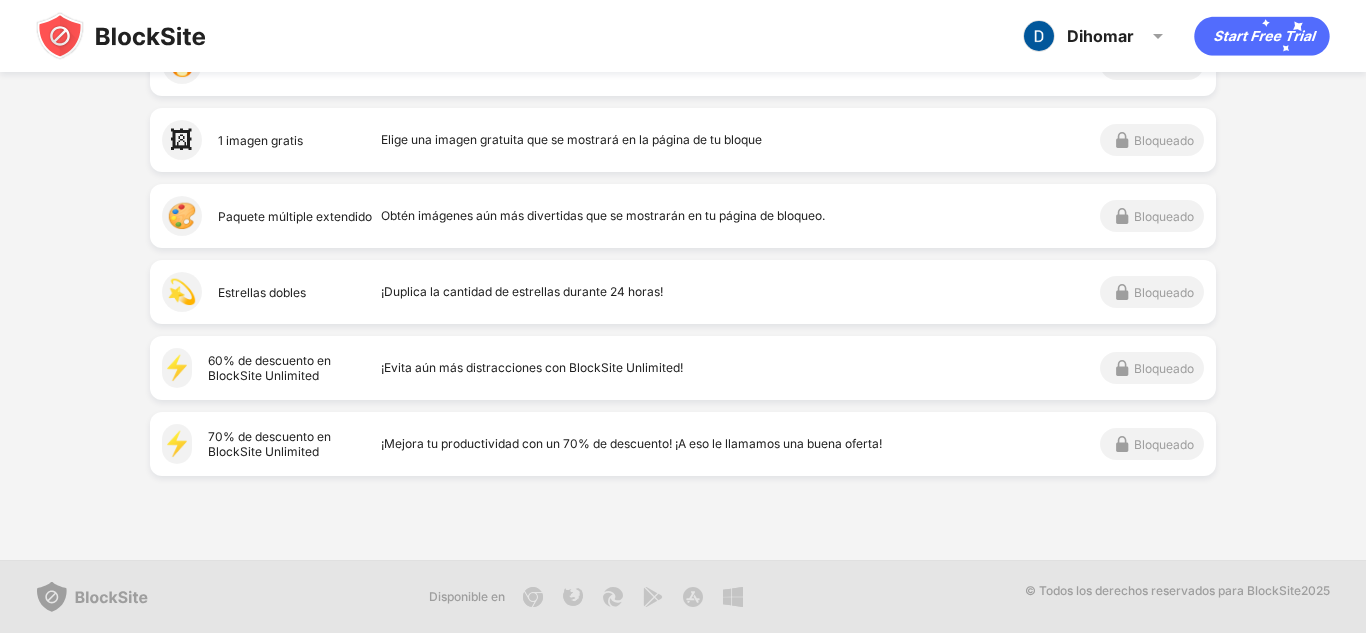click 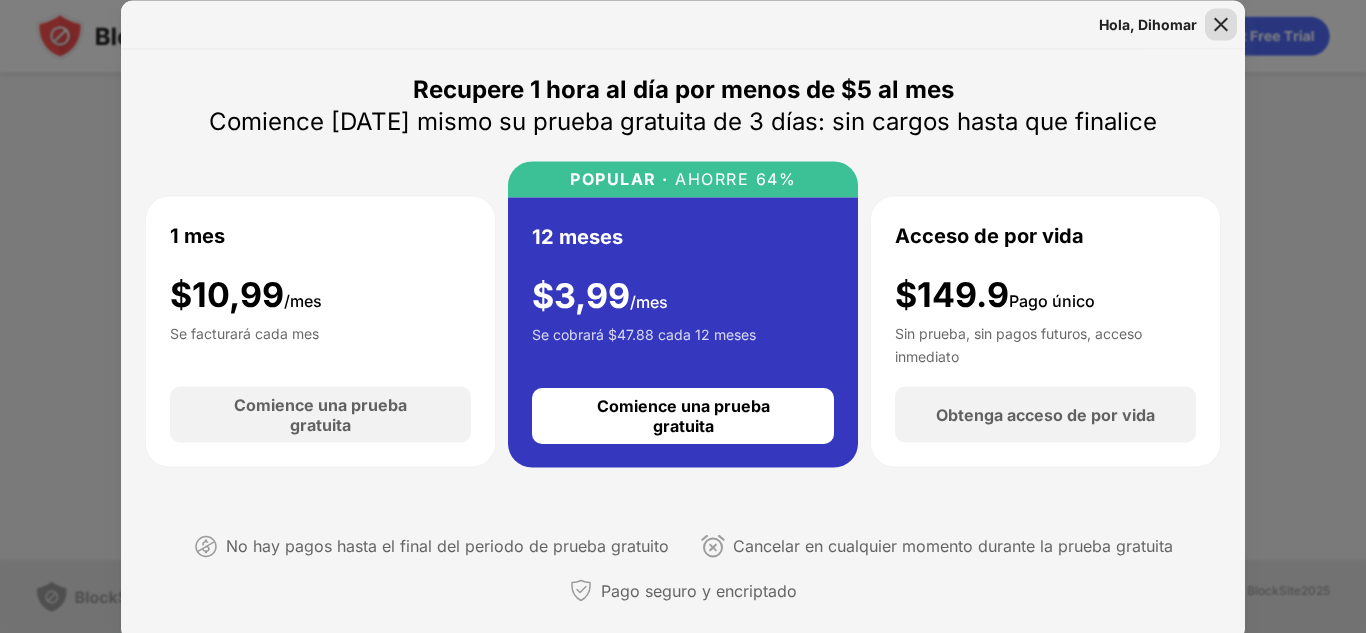 click at bounding box center (1221, 24) 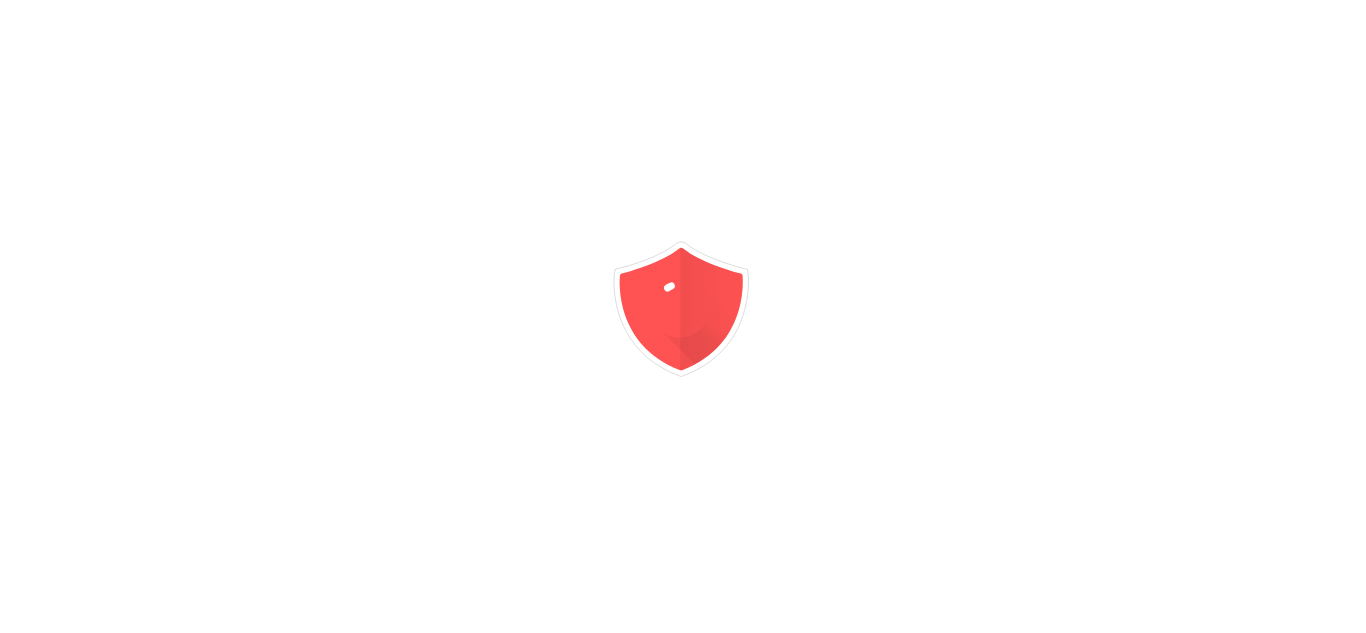 scroll, scrollTop: 0, scrollLeft: 0, axis: both 